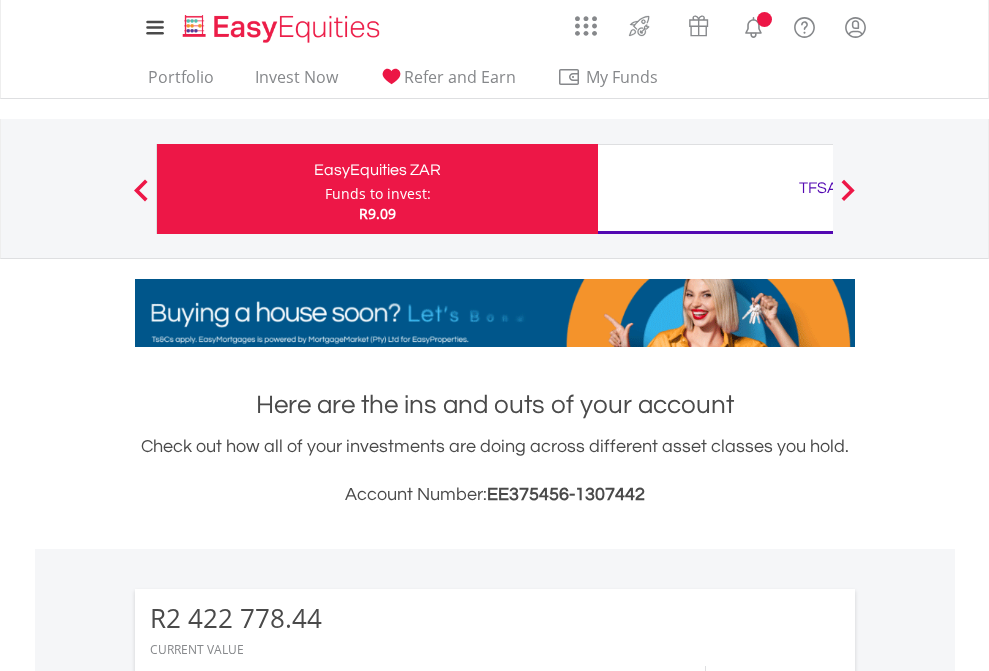 scroll, scrollTop: 0, scrollLeft: 0, axis: both 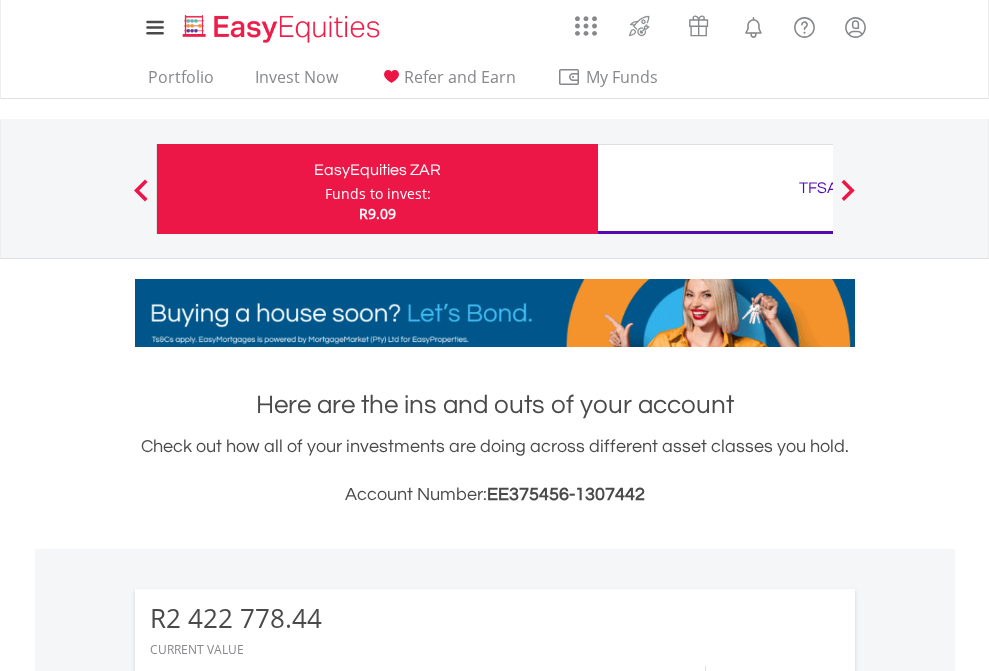 click on "Funds to invest:" at bounding box center (378, 194) 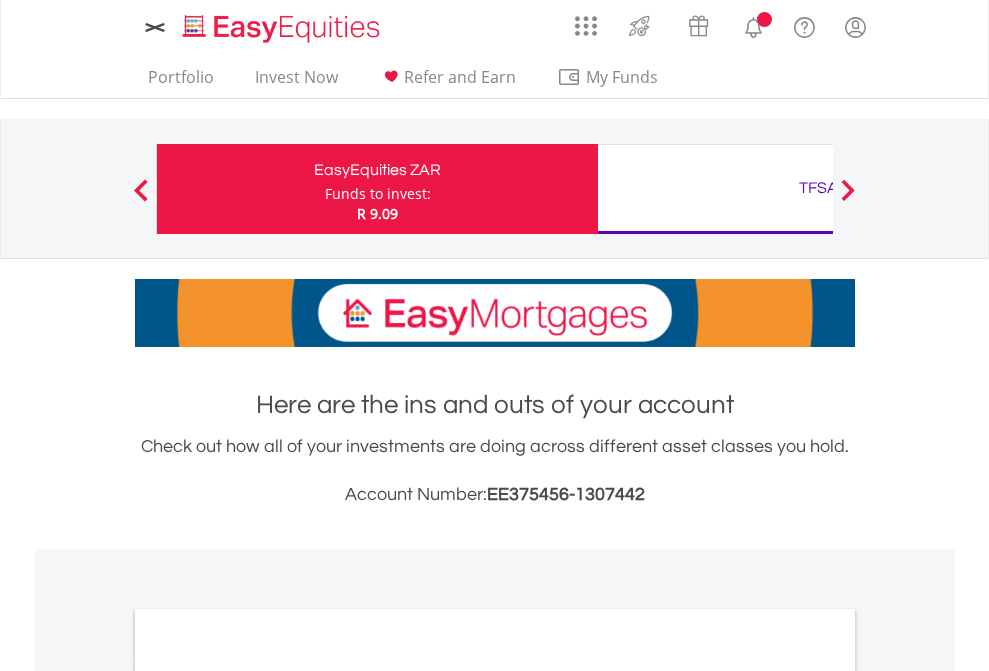 scroll, scrollTop: 0, scrollLeft: 0, axis: both 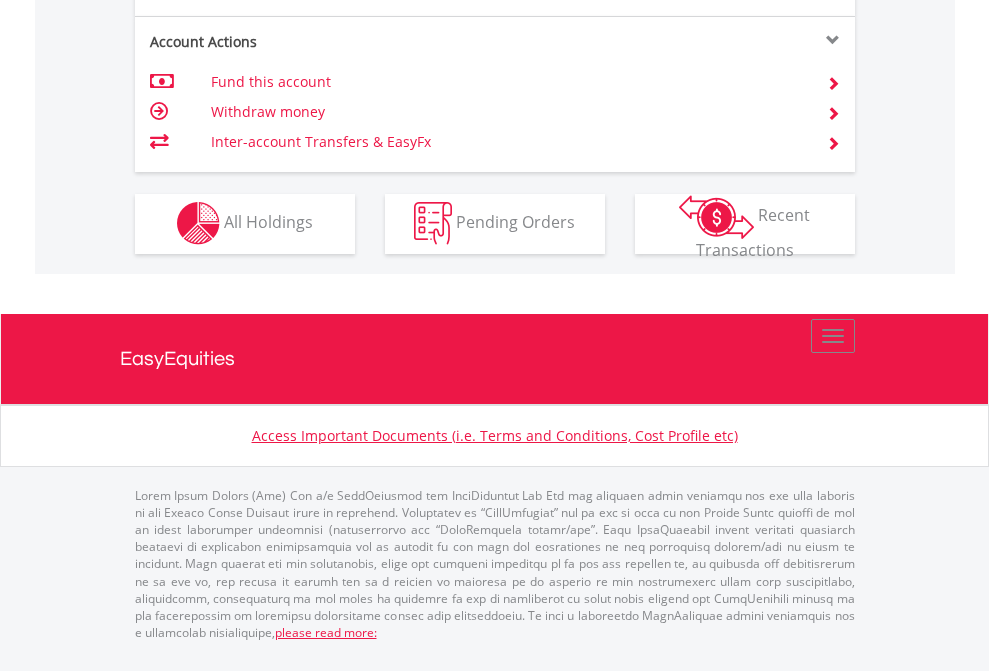 click on "Investment types" at bounding box center [706, -337] 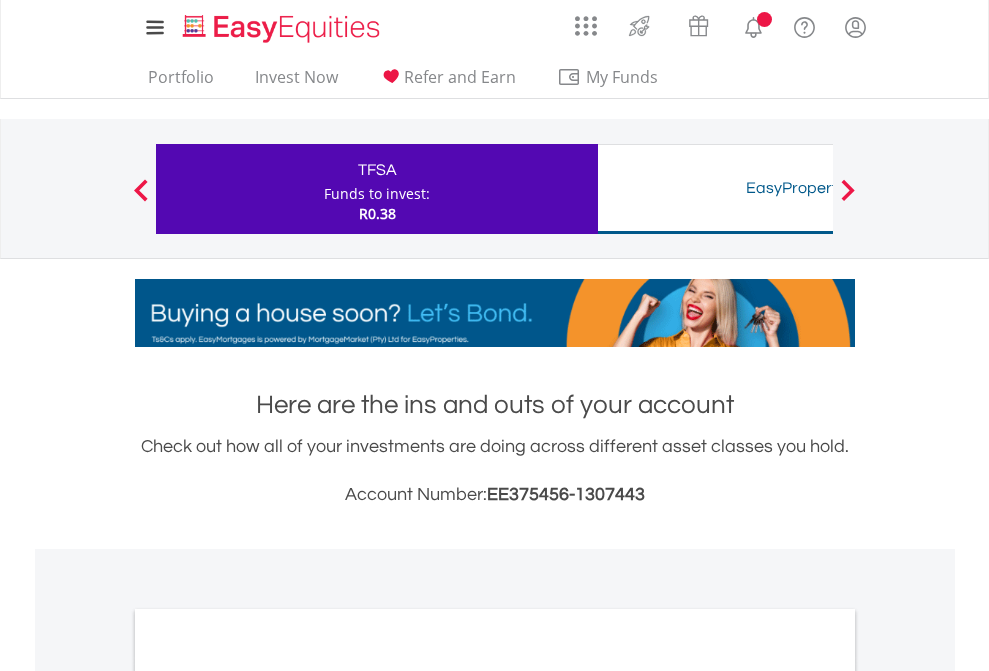 scroll, scrollTop: 0, scrollLeft: 0, axis: both 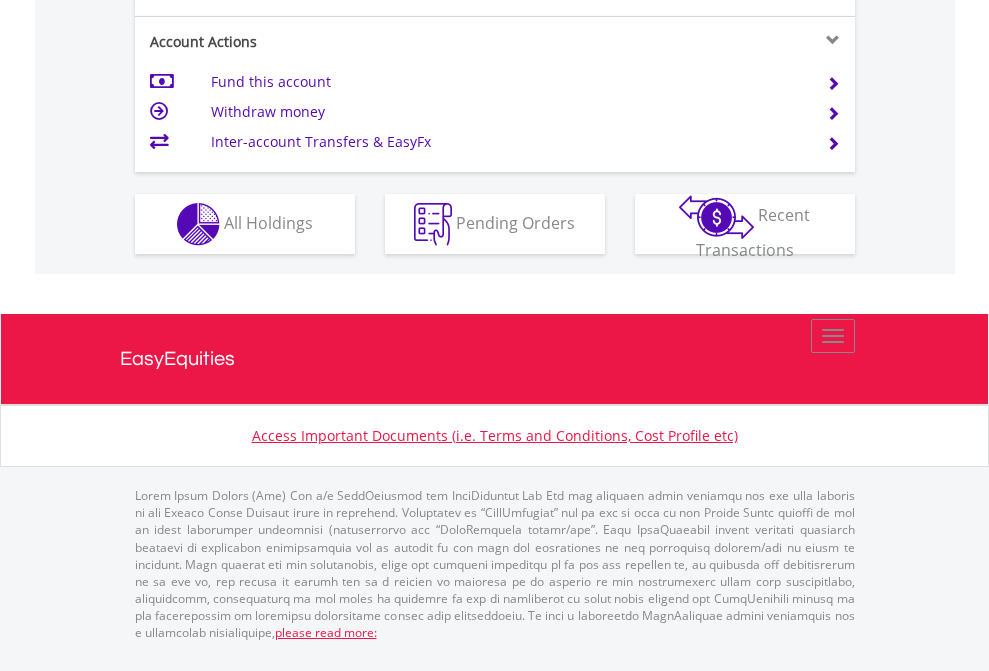click on "Investment types" at bounding box center [706, -337] 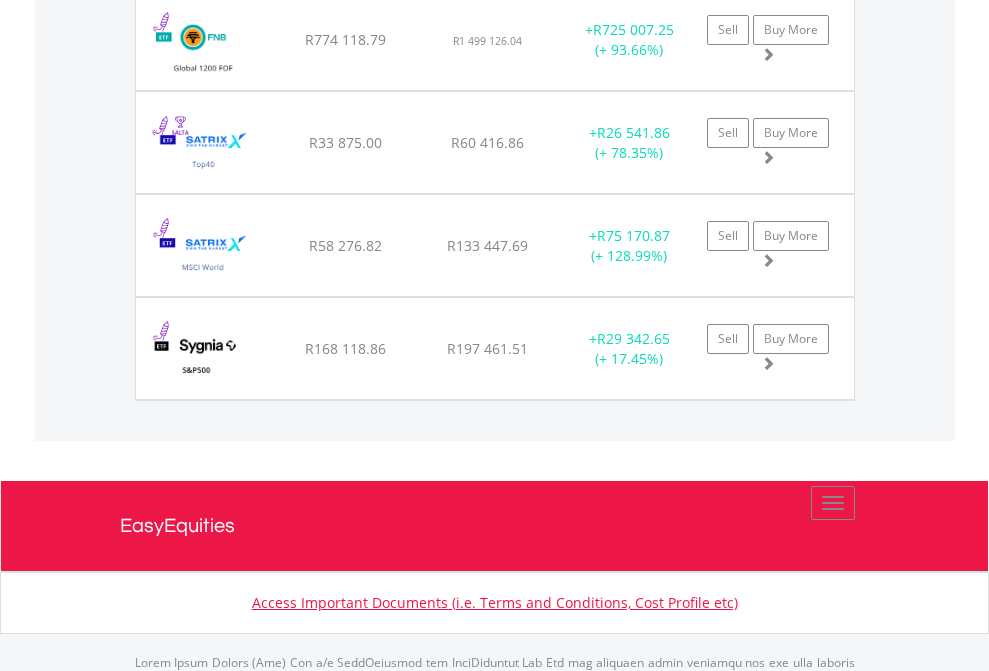 scroll, scrollTop: 2305, scrollLeft: 0, axis: vertical 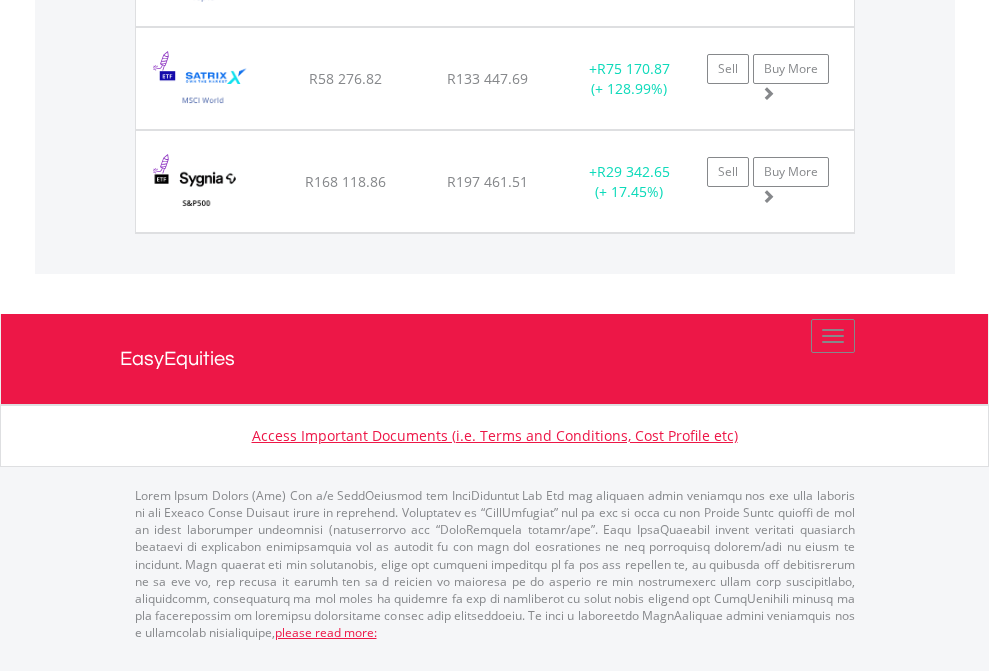 click on "TFSA" at bounding box center (818, -1912) 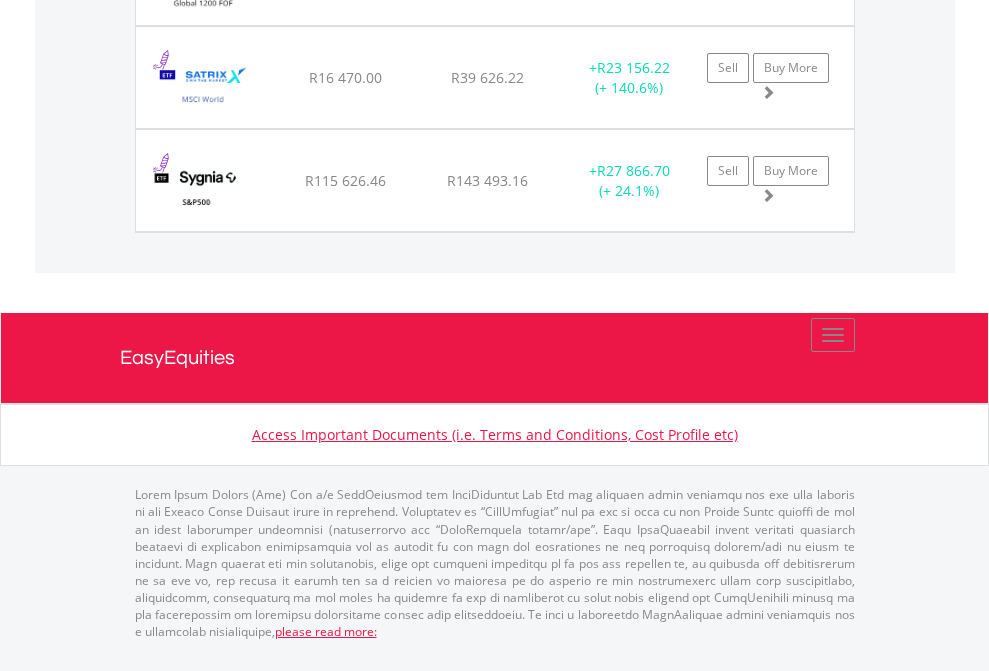 scroll, scrollTop: 2305, scrollLeft: 0, axis: vertical 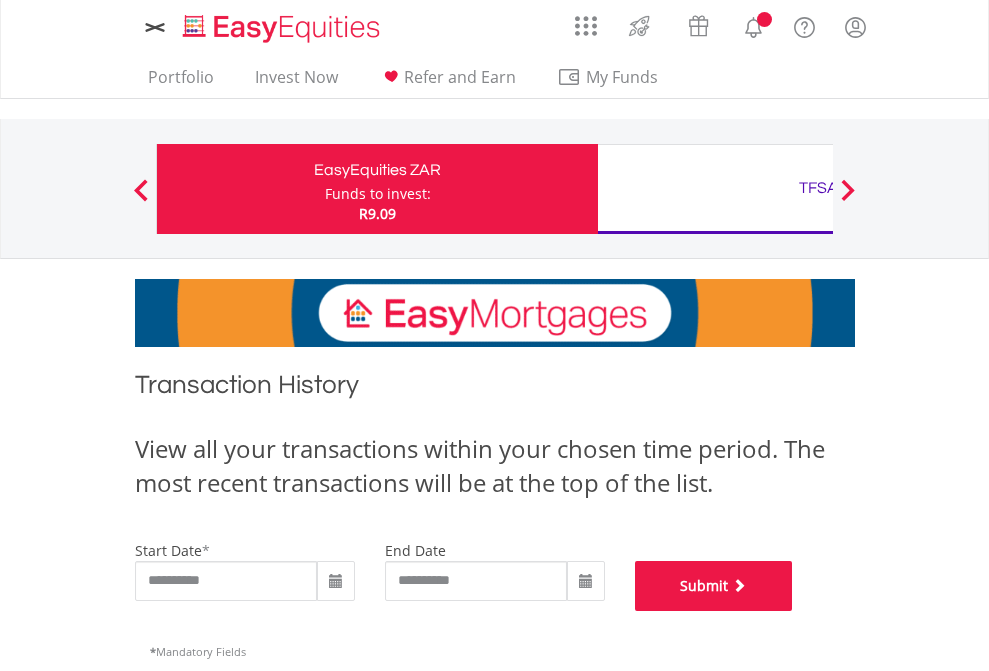 click on "Submit" at bounding box center (714, 586) 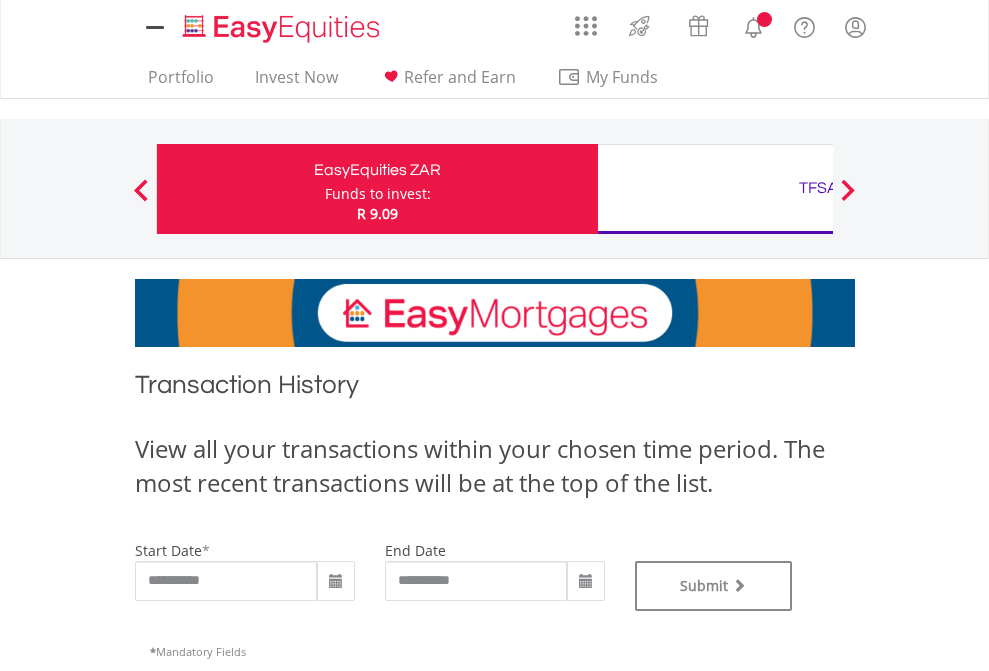 scroll, scrollTop: 0, scrollLeft: 0, axis: both 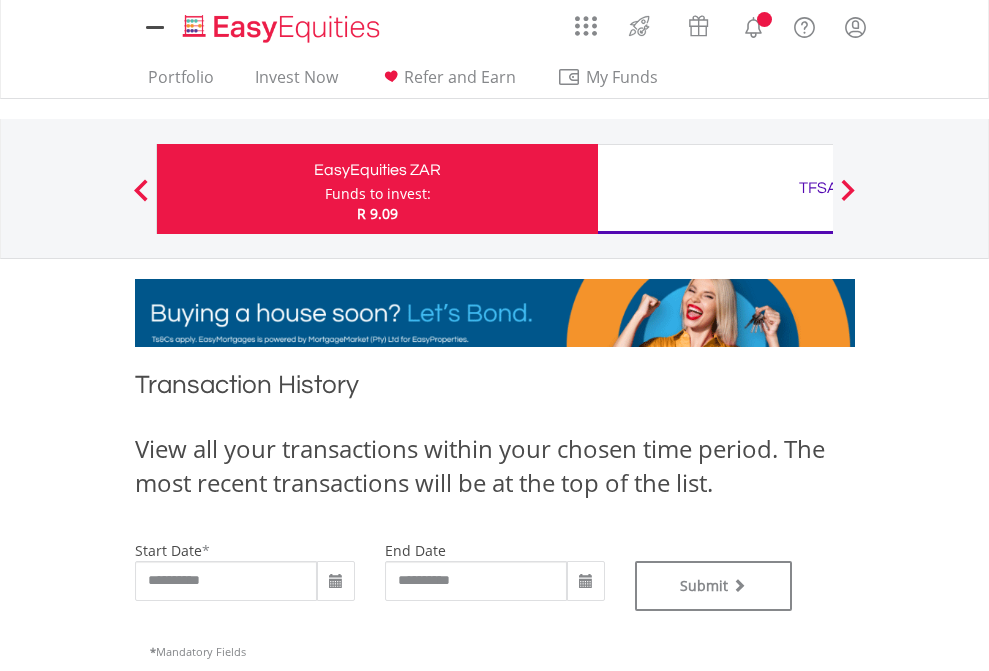 click on "TFSA" at bounding box center (818, 188) 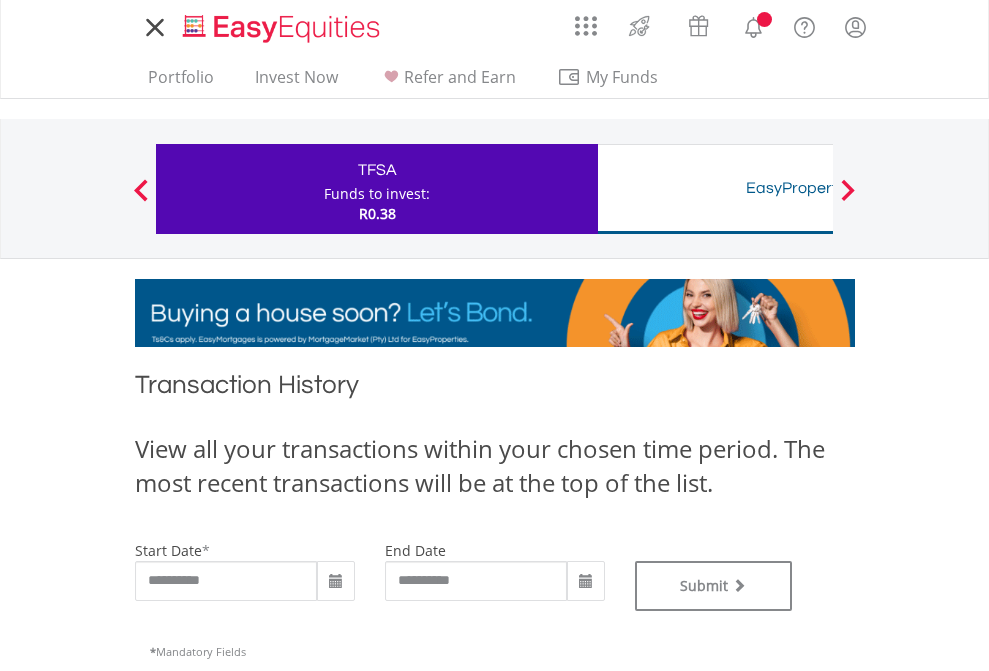 scroll, scrollTop: 0, scrollLeft: 0, axis: both 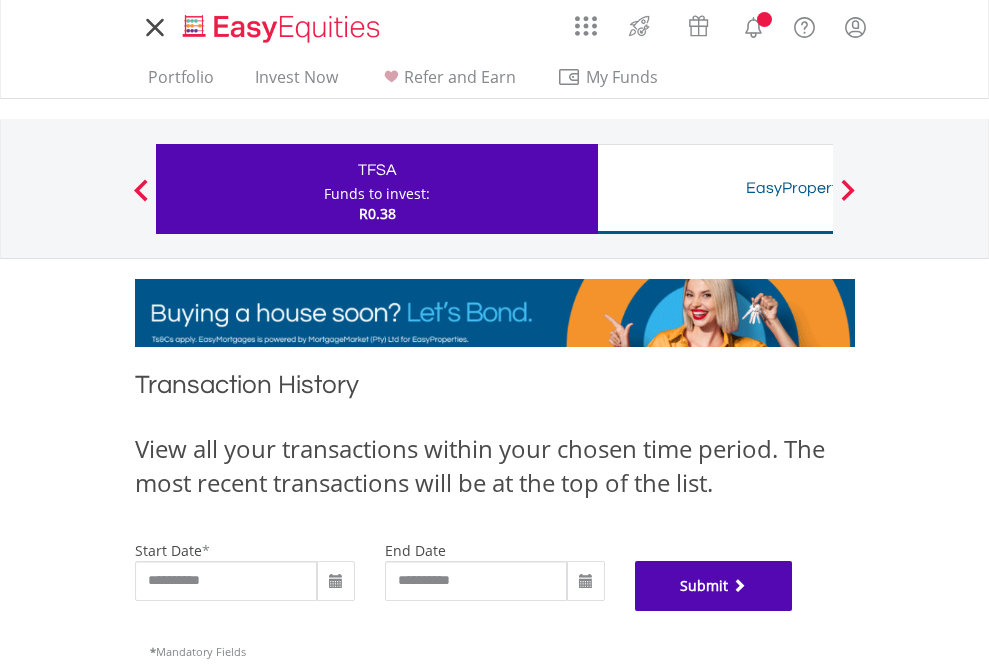 click on "Submit" at bounding box center (714, 586) 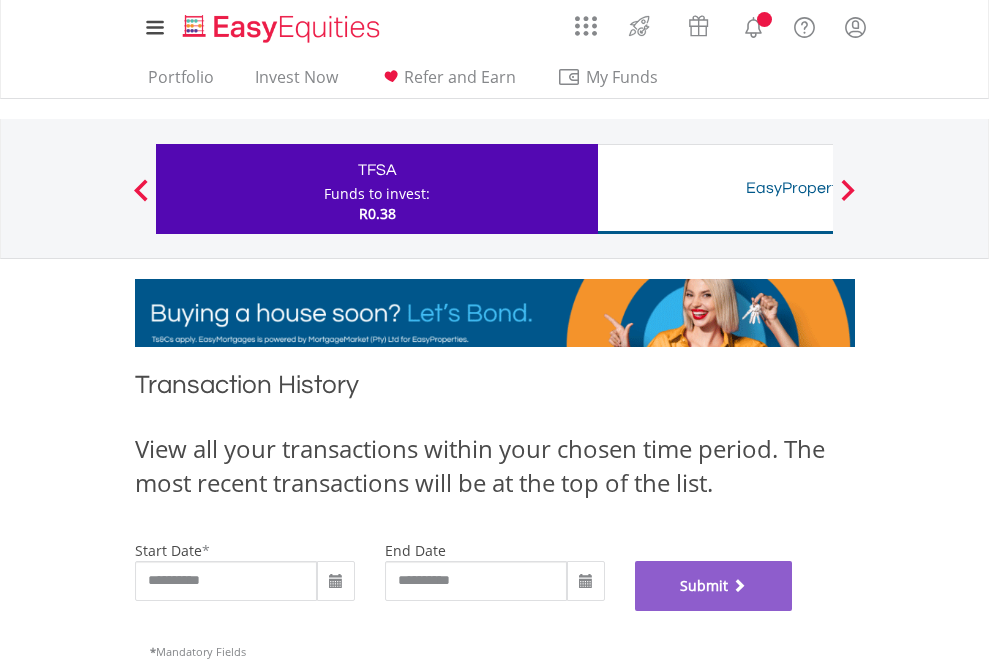 scroll, scrollTop: 811, scrollLeft: 0, axis: vertical 